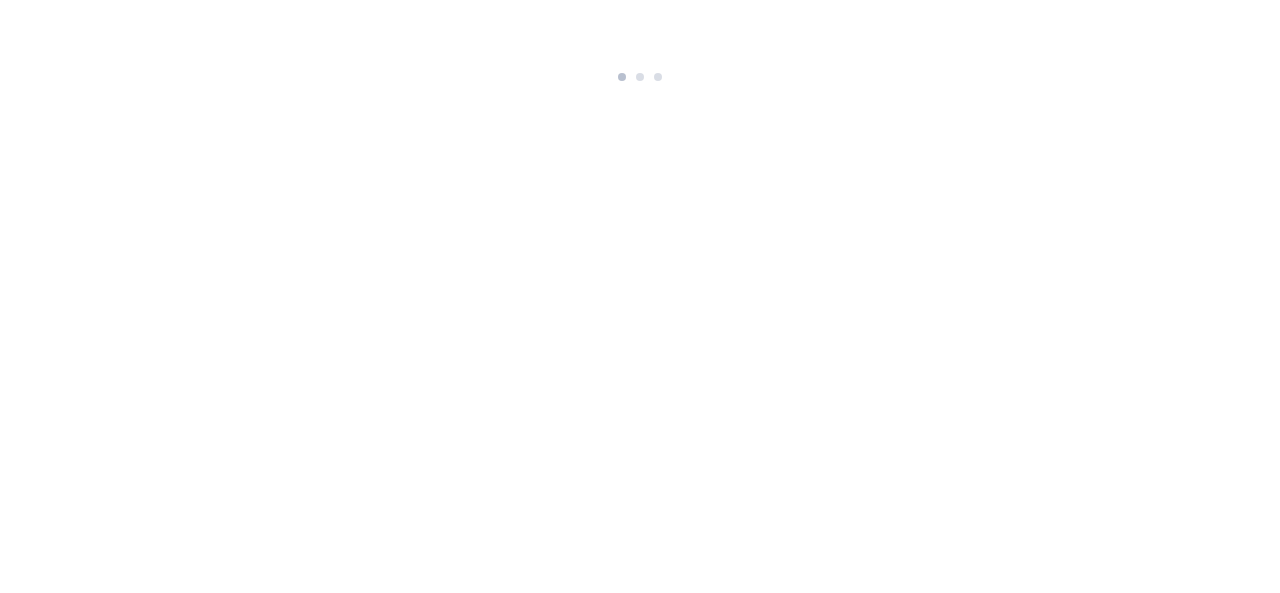 scroll, scrollTop: 0, scrollLeft: 0, axis: both 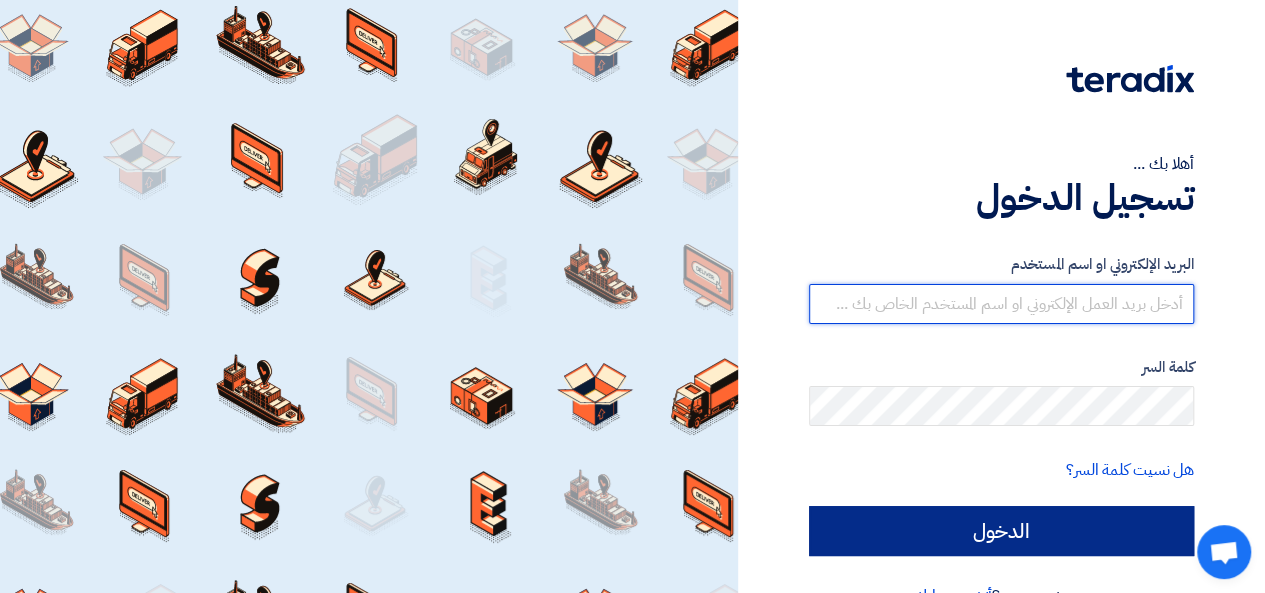 type on "[USERNAME]@[DOMAIN]" 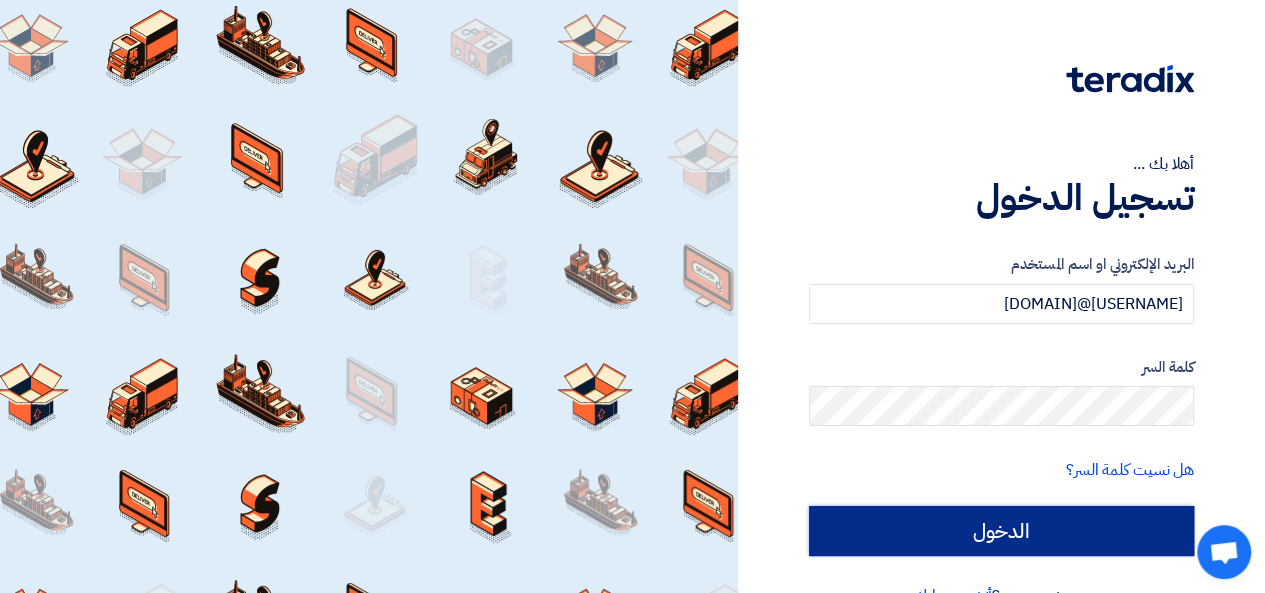 click on "الدخول" 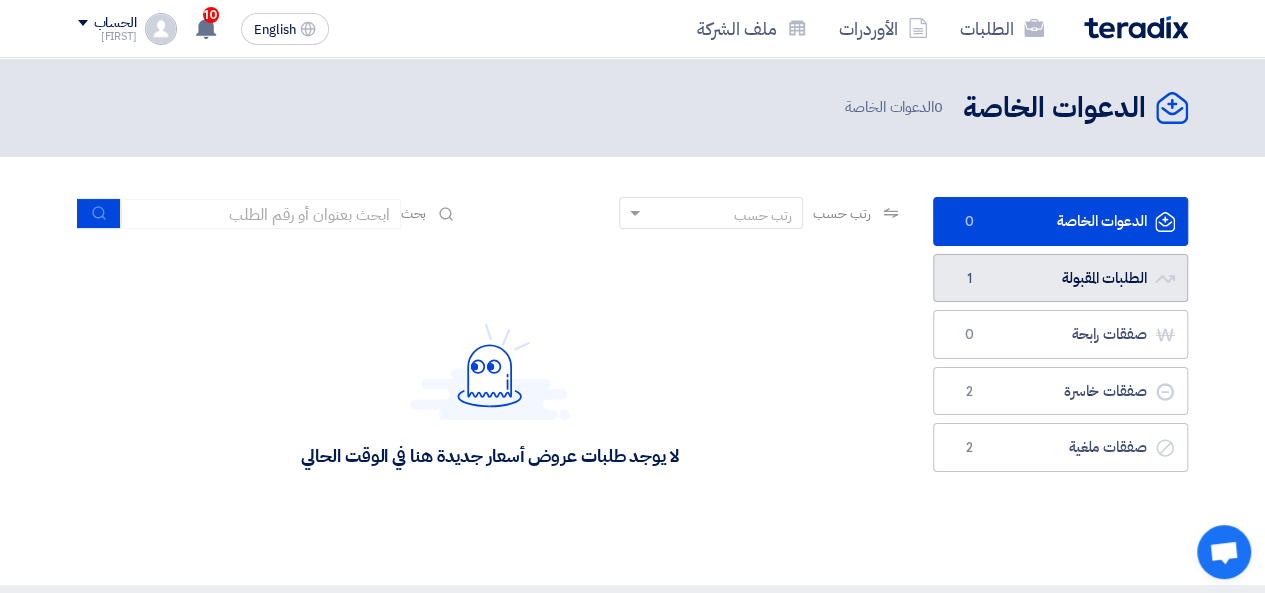 click on "الطلبات المقبولة
الطلبات المقبولة
[NUMBER]" 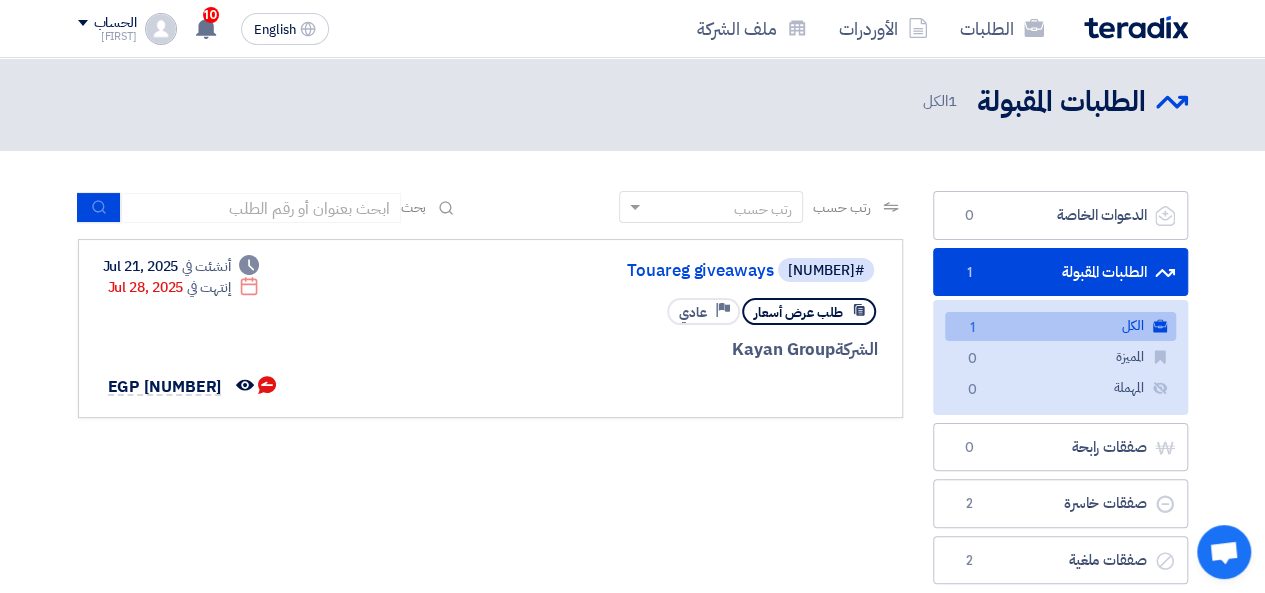 scroll, scrollTop: 0, scrollLeft: 0, axis: both 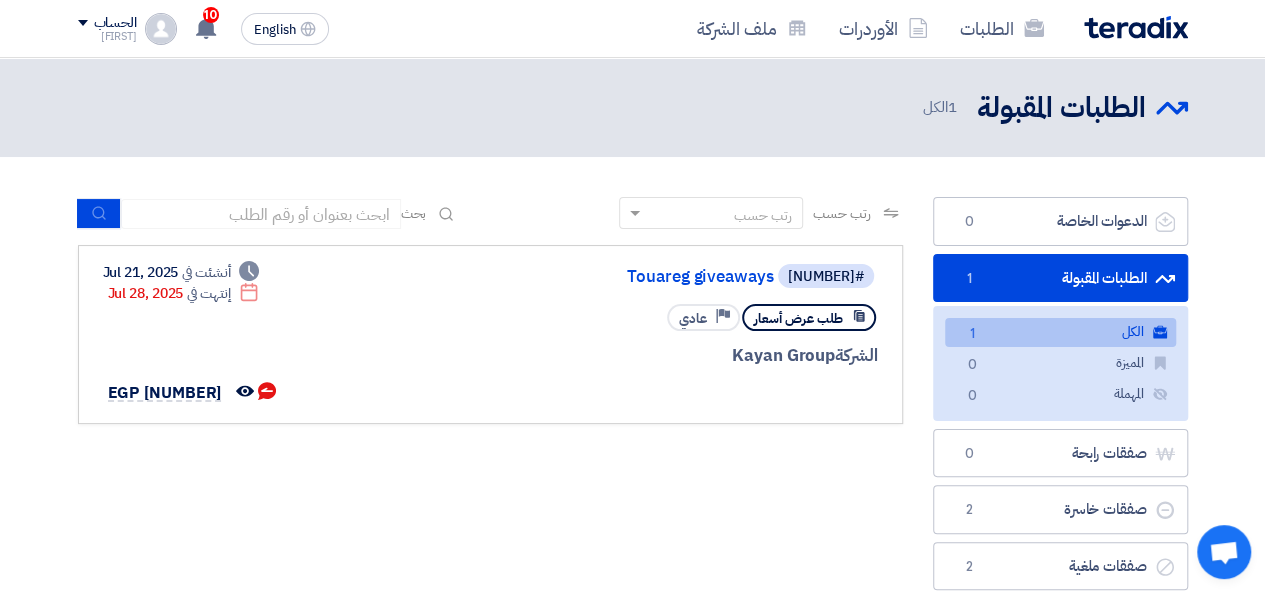 click on "الطلبات المقبولة
الطلبات المقبولة
[NUMBER]" 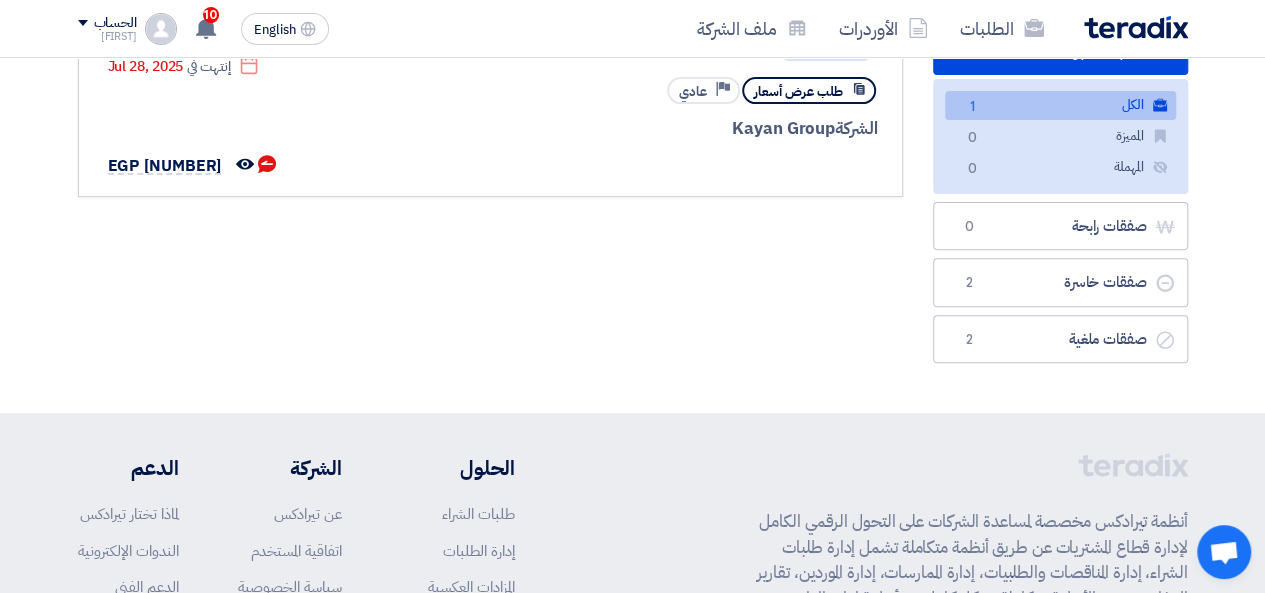 scroll, scrollTop: 212, scrollLeft: 0, axis: vertical 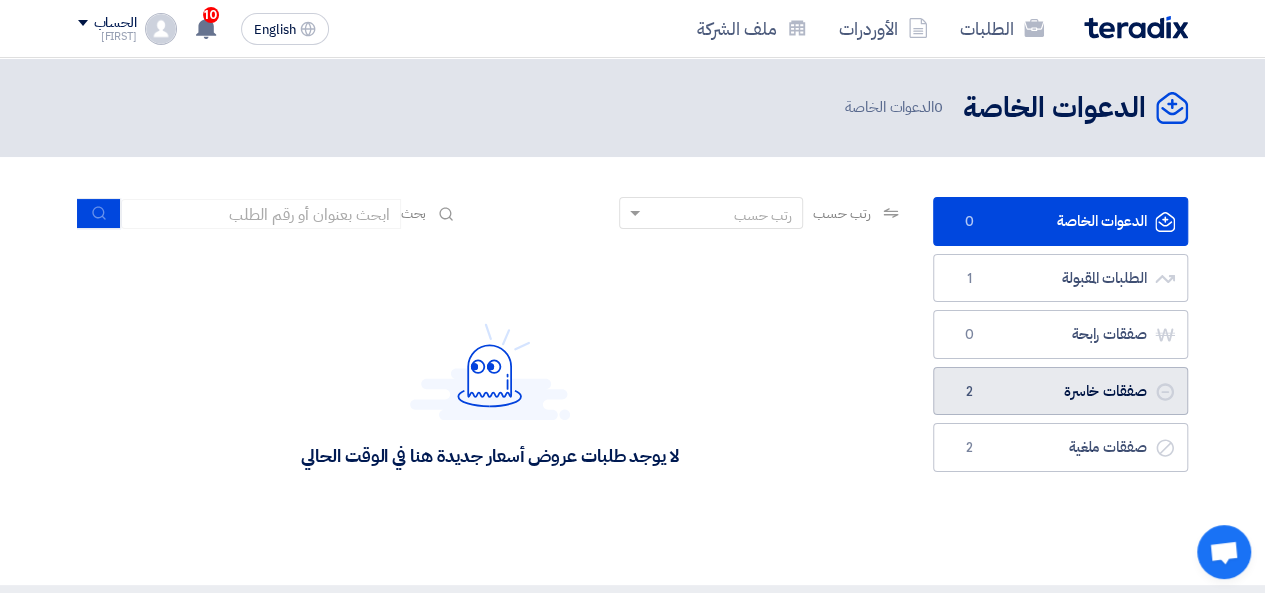 click on "صفقات خاسرة
صفقات خاسرة
[NUMBER]" 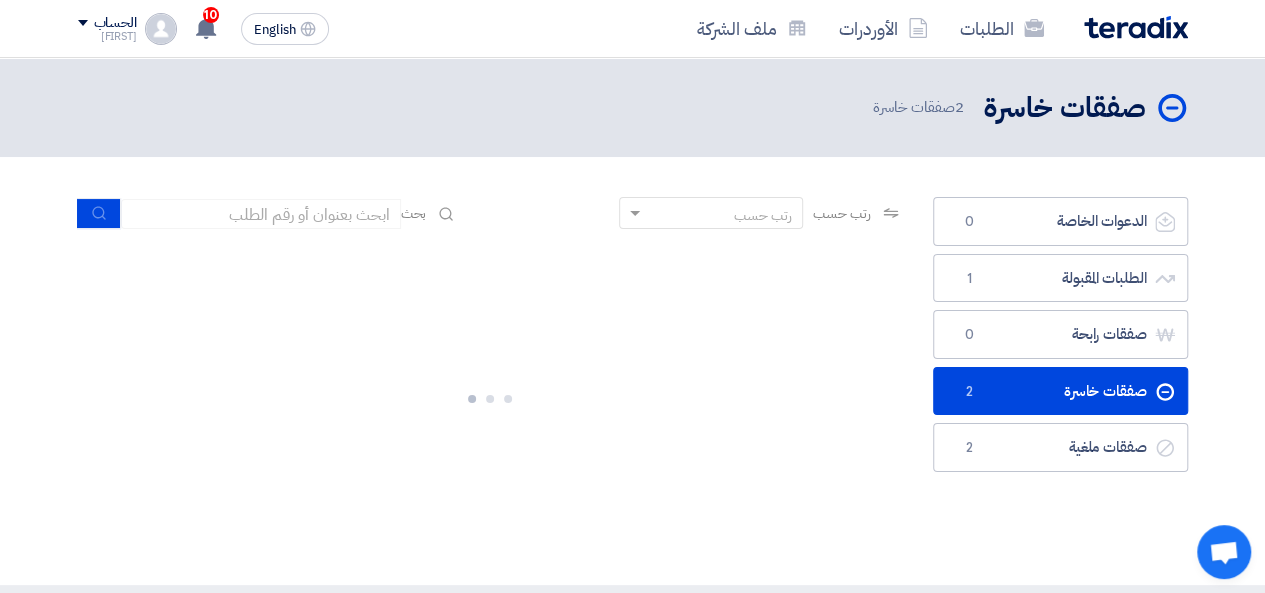 click on "صفقات خاسرة
صفقات خاسرة
[NUMBER]" 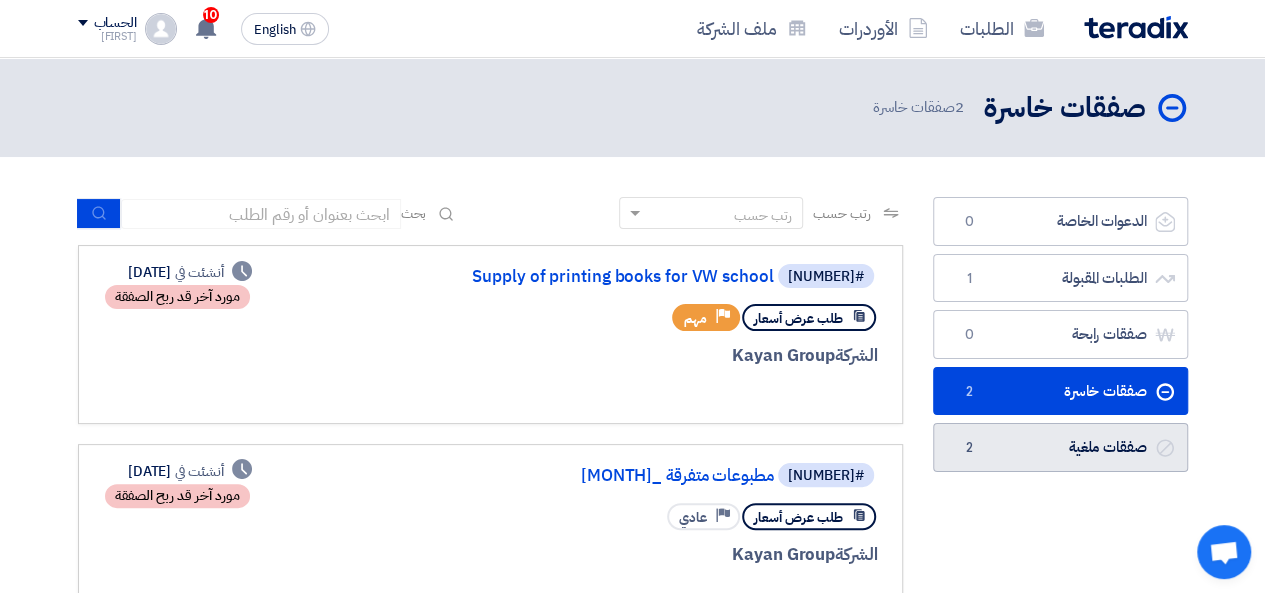 click on "صفقات ملغية
صفقات ملغية
[NUMBER]" 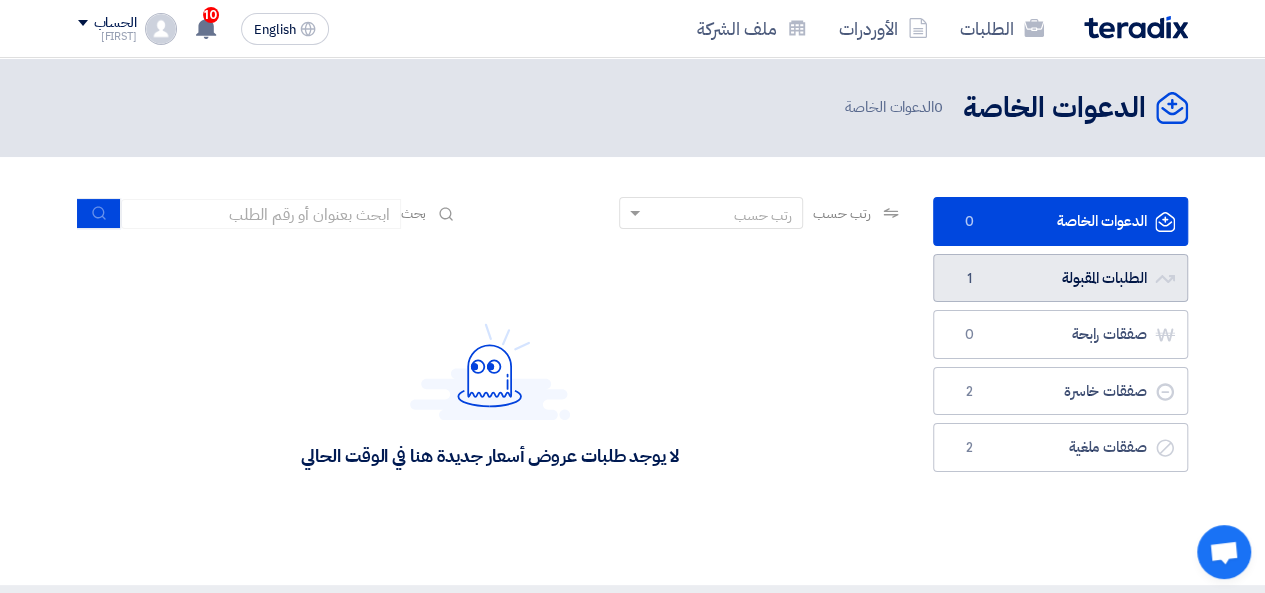click on "الطلبات المقبولة
الطلبات المقبولة
[NUMBER]" 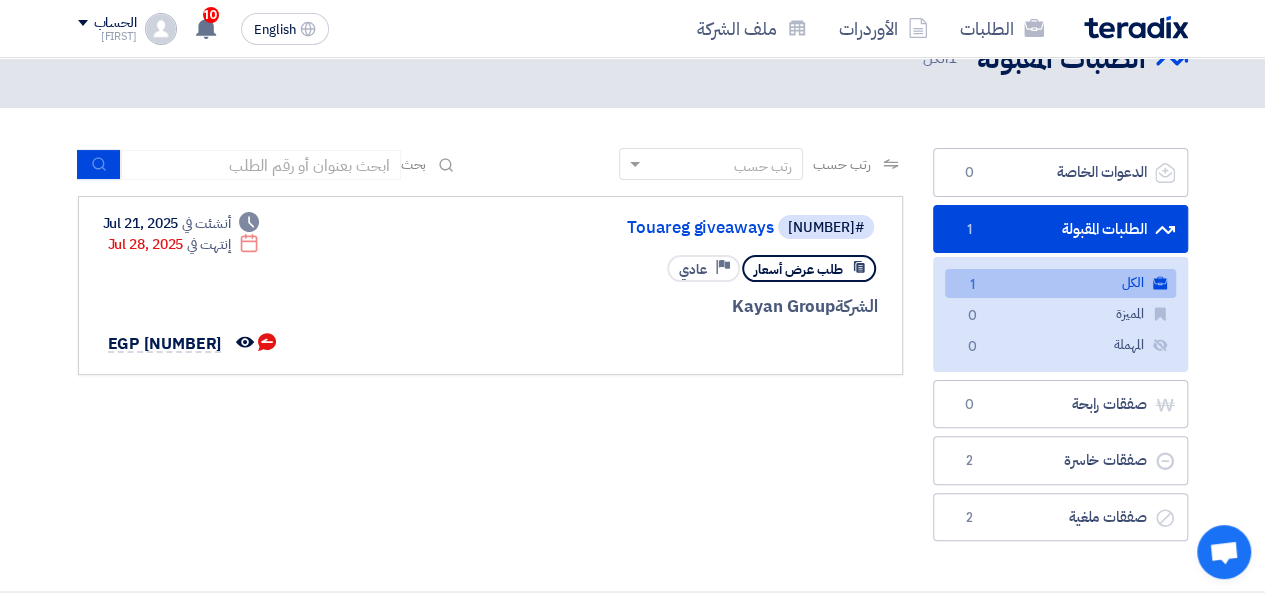 scroll, scrollTop: 52, scrollLeft: 0, axis: vertical 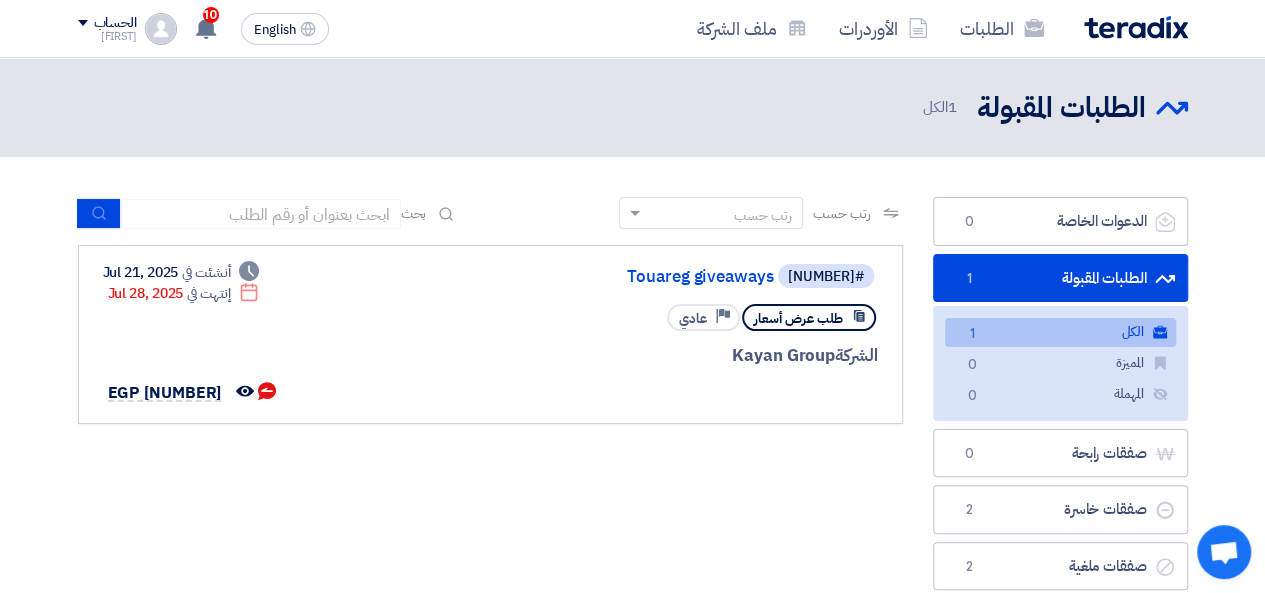 click on "الطلبات المقبولة
الطلبات المقبولة
[NUMBER]" 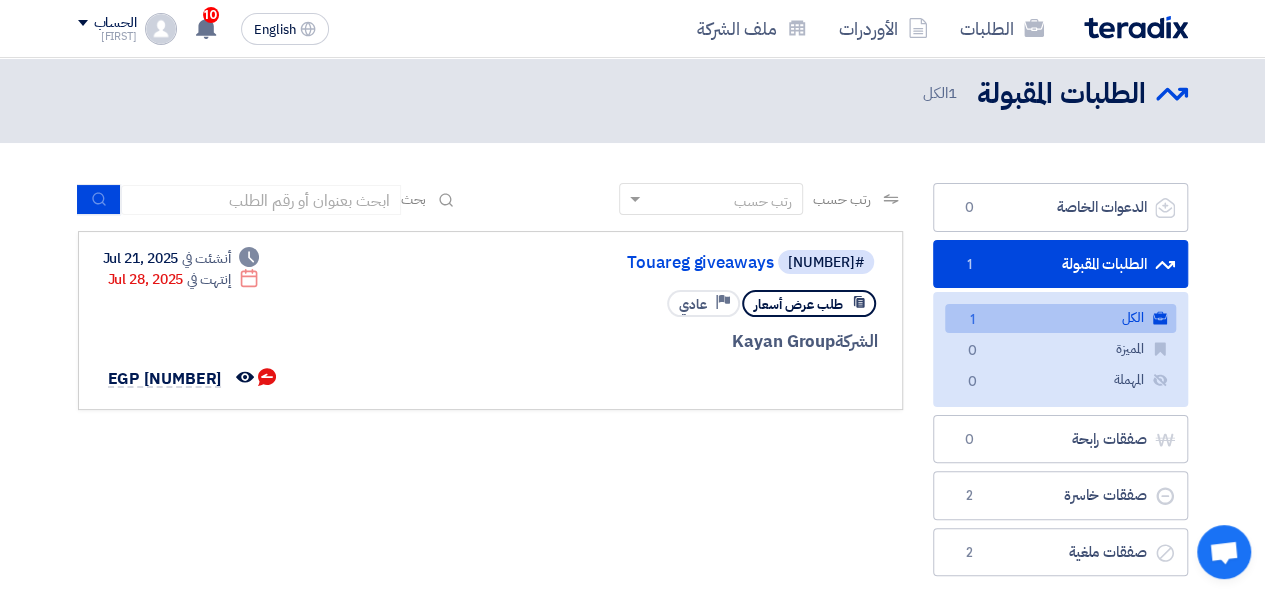 scroll, scrollTop: 2, scrollLeft: 0, axis: vertical 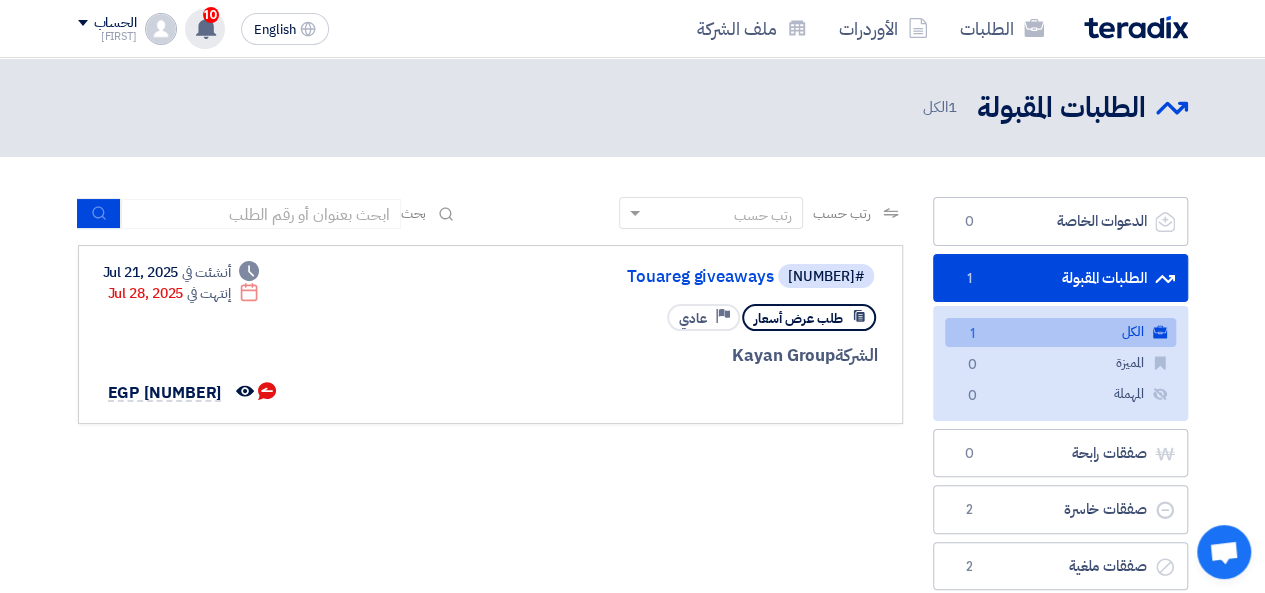 click 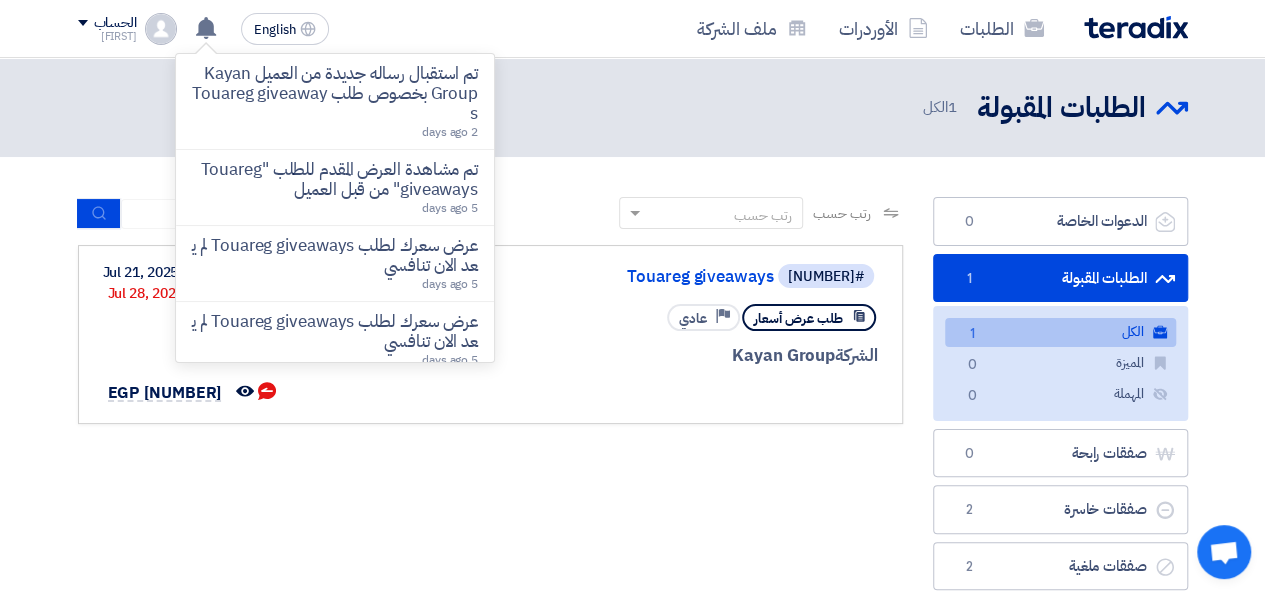 click on "تم استقبال رساله جديدة من العميل Kayan Group بخصوص طلب Touareg giveaways" 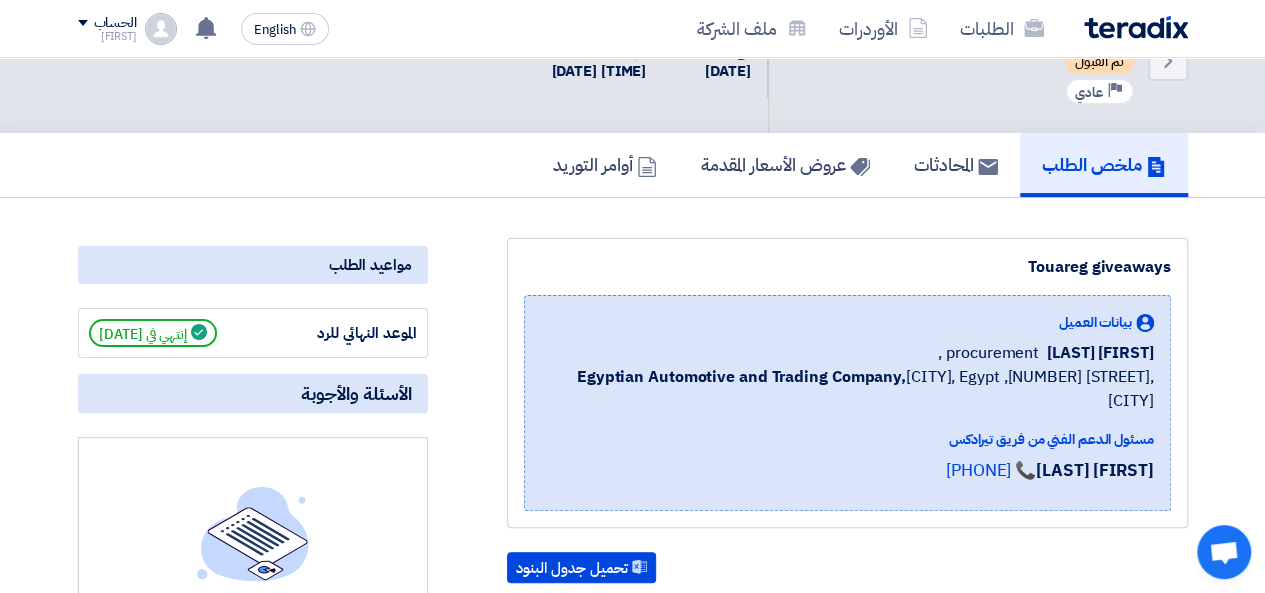scroll, scrollTop: 0, scrollLeft: 0, axis: both 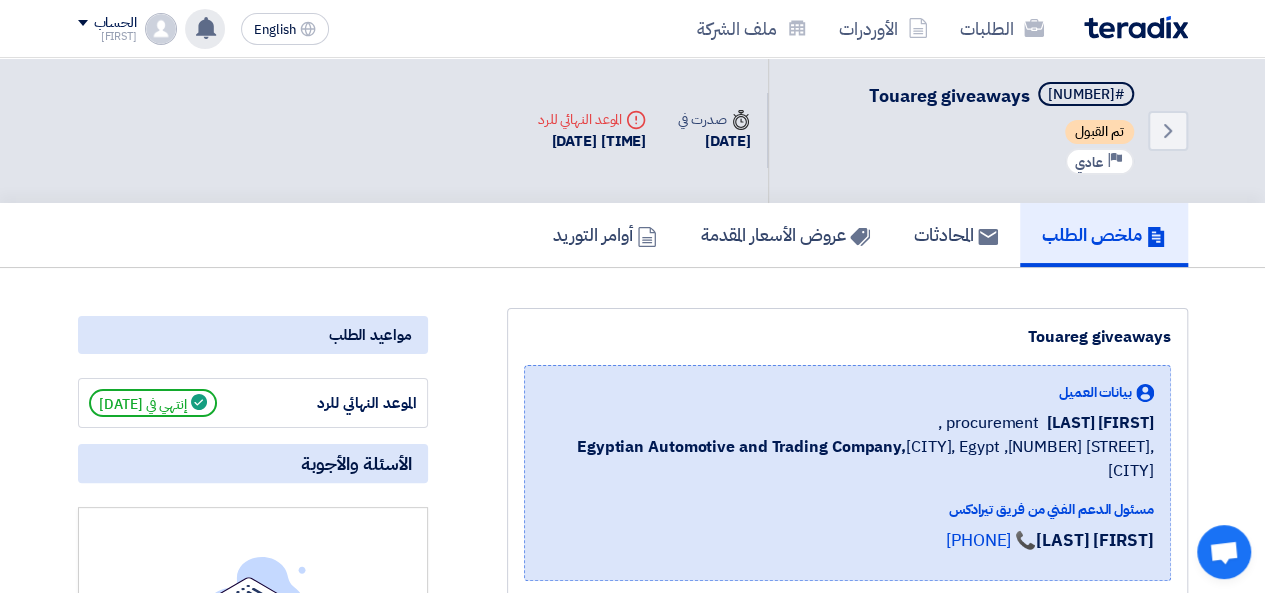 click 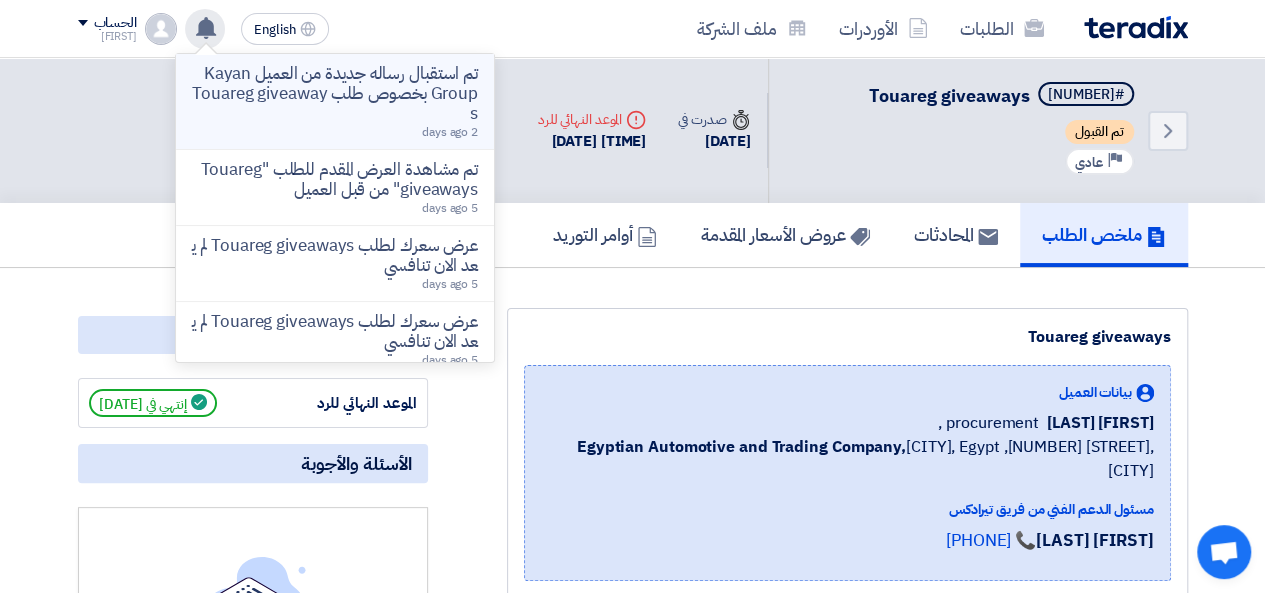 click on "تم استقبال رساله جديدة من العميل Kayan Group بخصوص طلب Touareg giveaways" 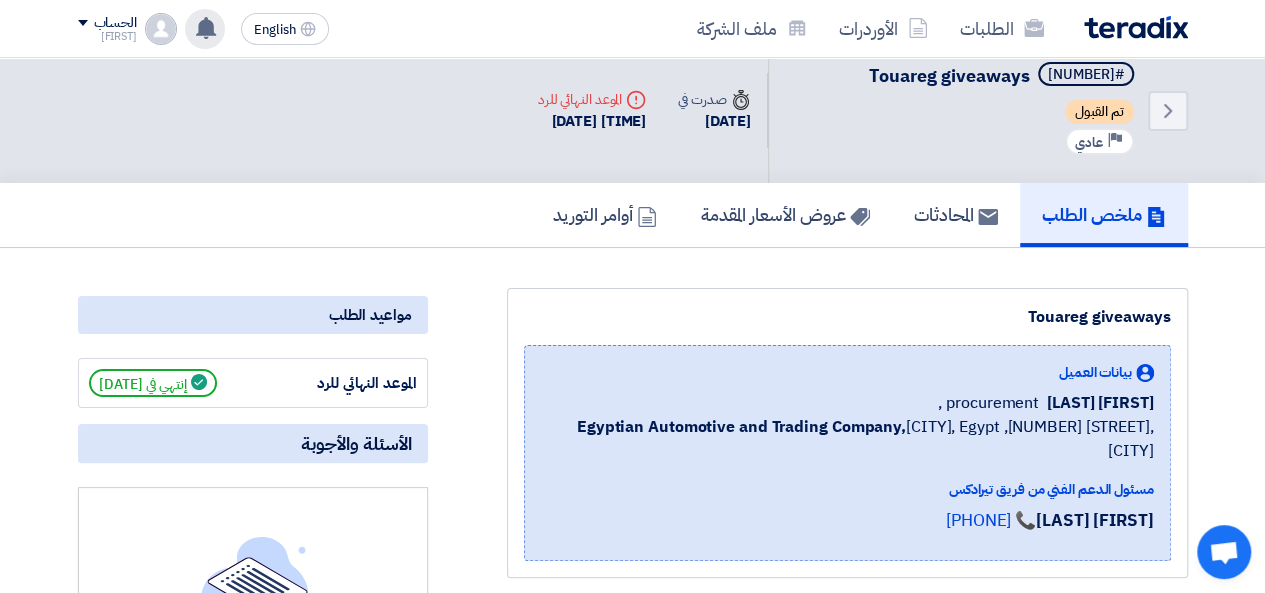 scroll, scrollTop: 0, scrollLeft: 0, axis: both 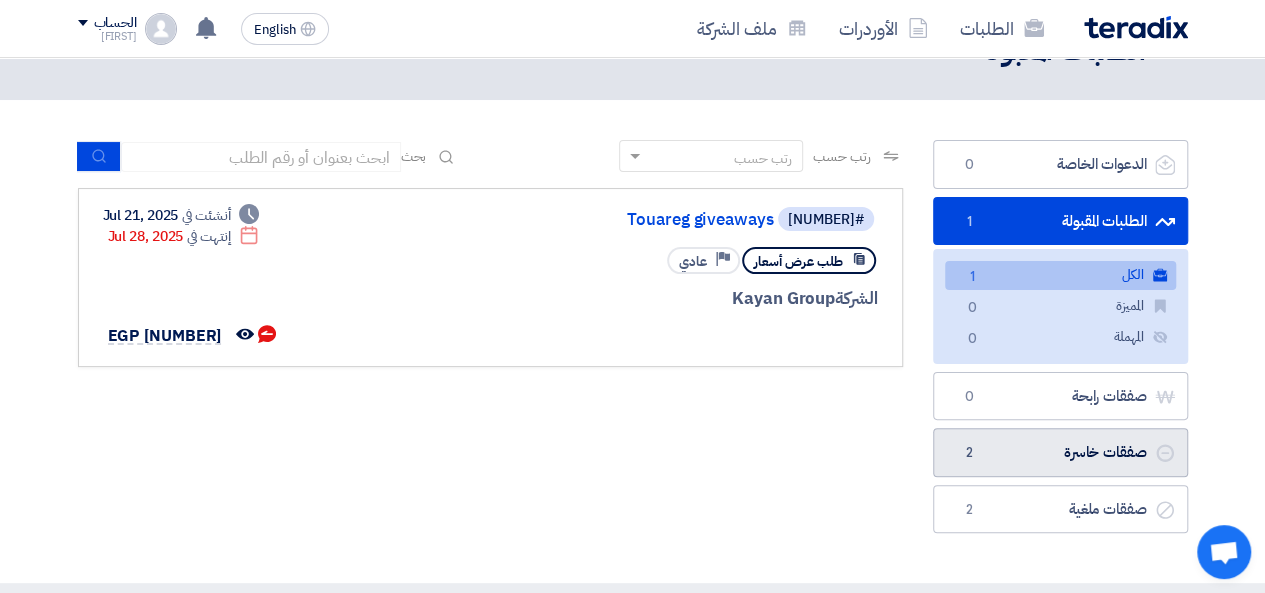click on "صفقات خاسرة
صفقات خاسرة
[NUMBER]" 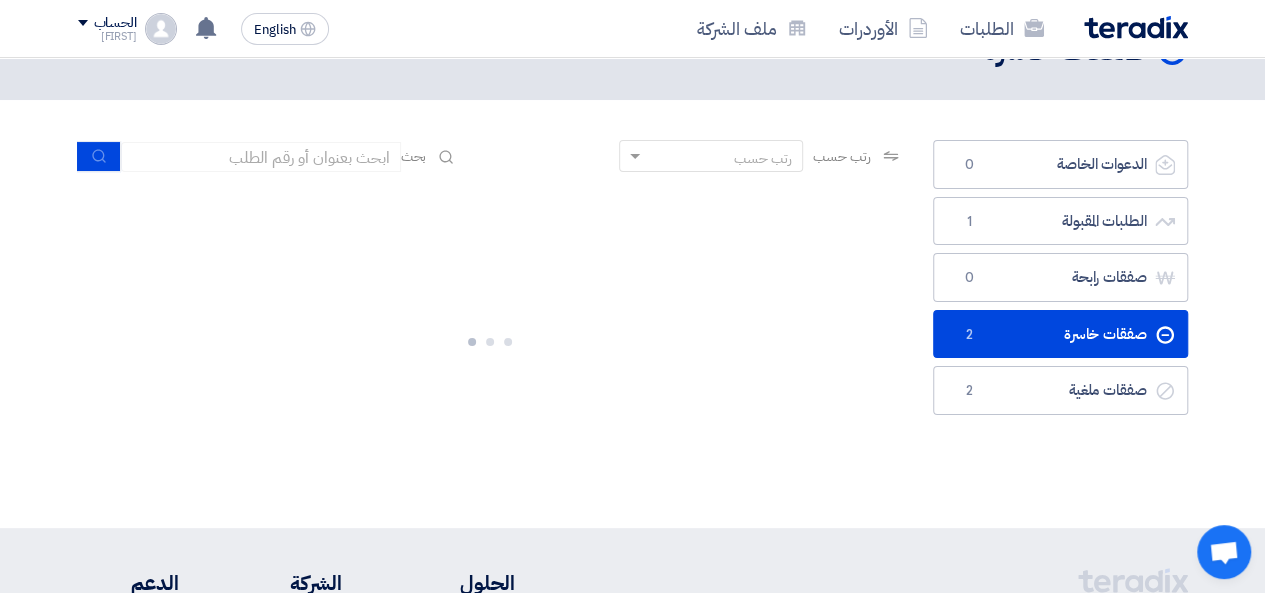 scroll, scrollTop: 0, scrollLeft: 0, axis: both 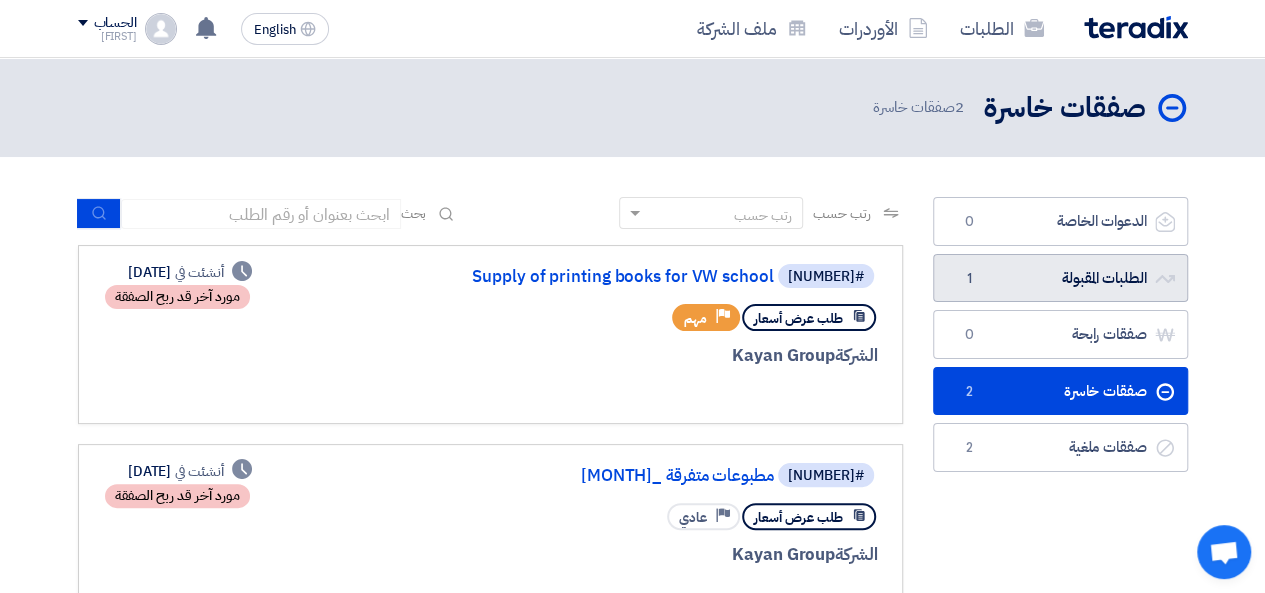 click on "الطلبات المقبولة
الطلبات المقبولة
[NUMBER]" 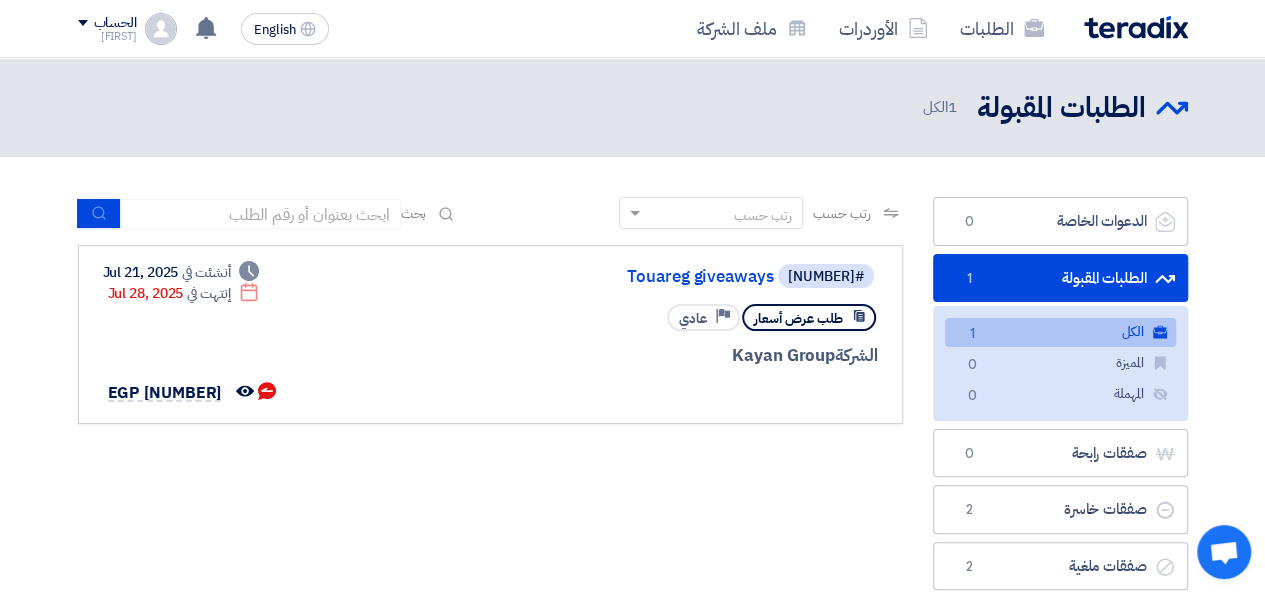 click on "رتب حسب
رتب حسب
بحث
مجال الطلب
مسؤول المشتريات
نوع الطلب" 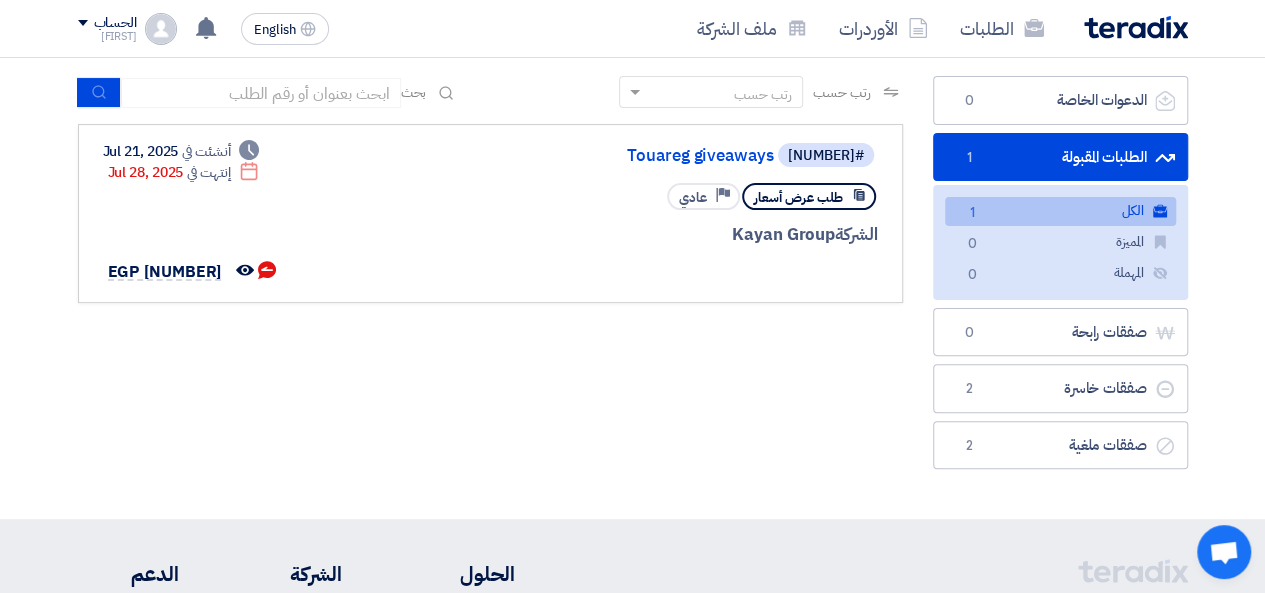 scroll, scrollTop: 0, scrollLeft: 0, axis: both 